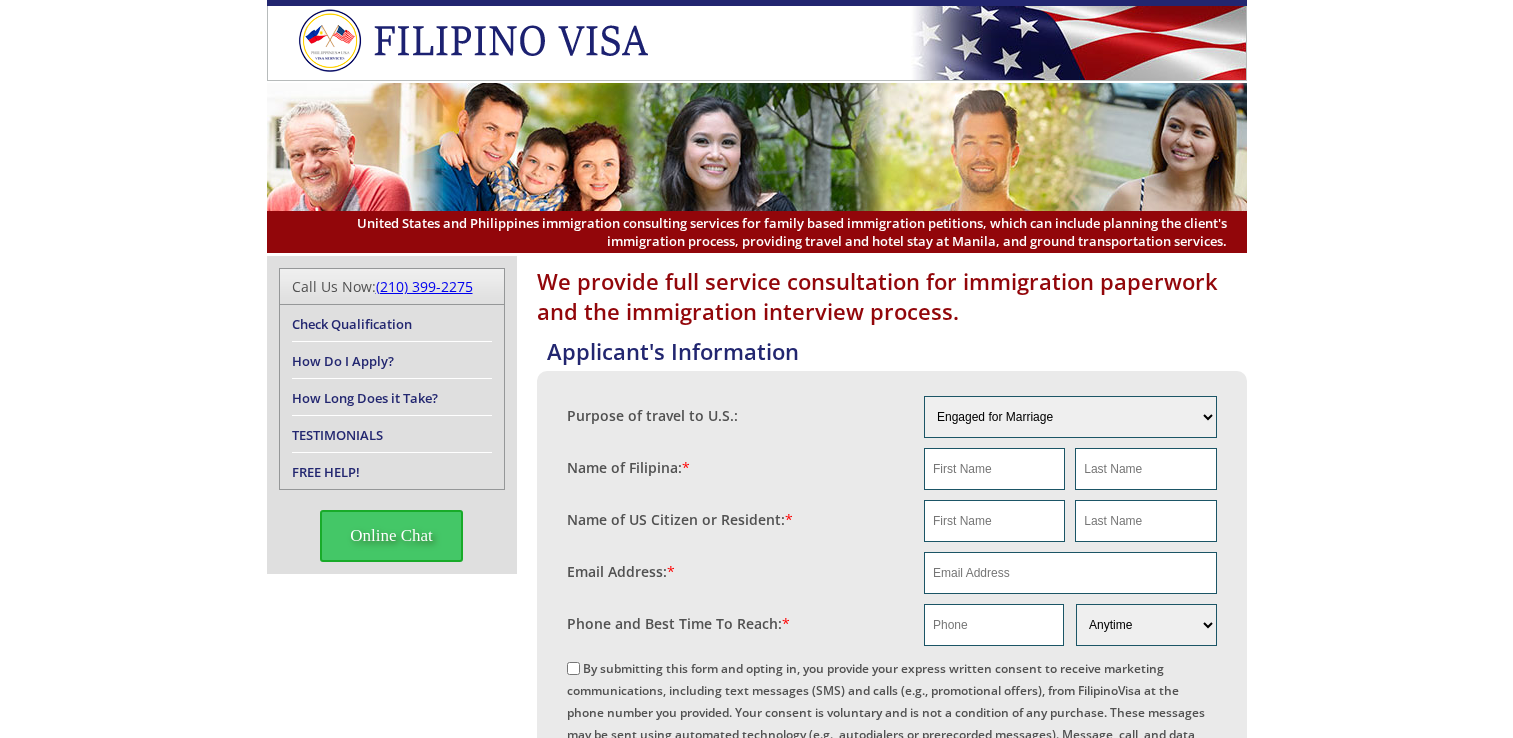 scroll, scrollTop: 0, scrollLeft: 0, axis: both 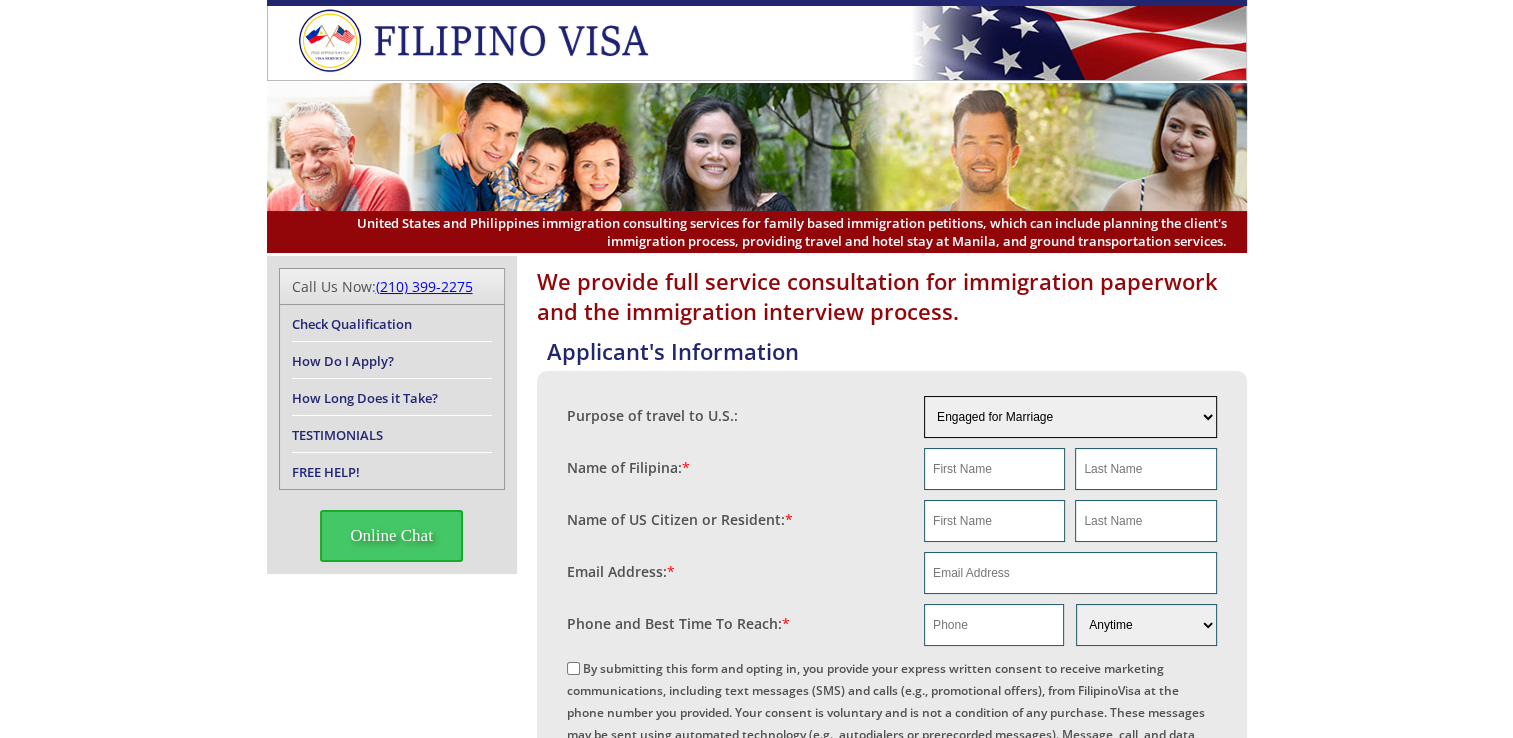 click on "Engaged for Marriage
Already Married to U.S. Citizen / Resident
For Short Term Visit (Less than 90 days)
For Long Term Visit (More than 90 days)
For A Job
For Family (children, parents, cousins, etc.)
For School (College/University)
For School (K-12)
Not Sure
Other" at bounding box center (1070, 417) 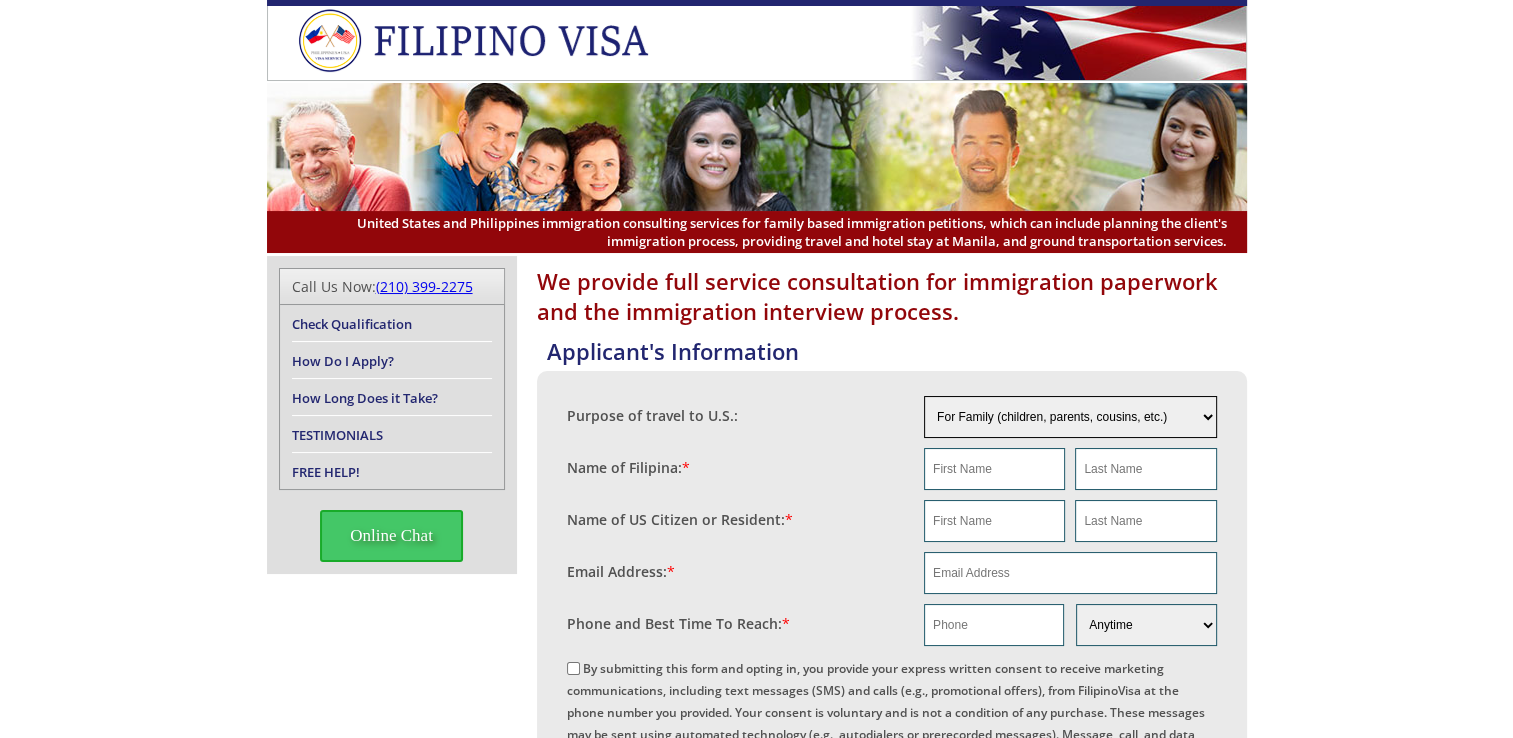 click on "Engaged for Marriage
Already Married to U.S. Citizen / Resident
For Short Term Visit (Less than 90 days)
For Long Term Visit (More than 90 days)
For A Job
For Family (children, parents, cousins, etc.)
For School (College/University)
For School (K-12)
Not Sure
Other" at bounding box center [1070, 417] 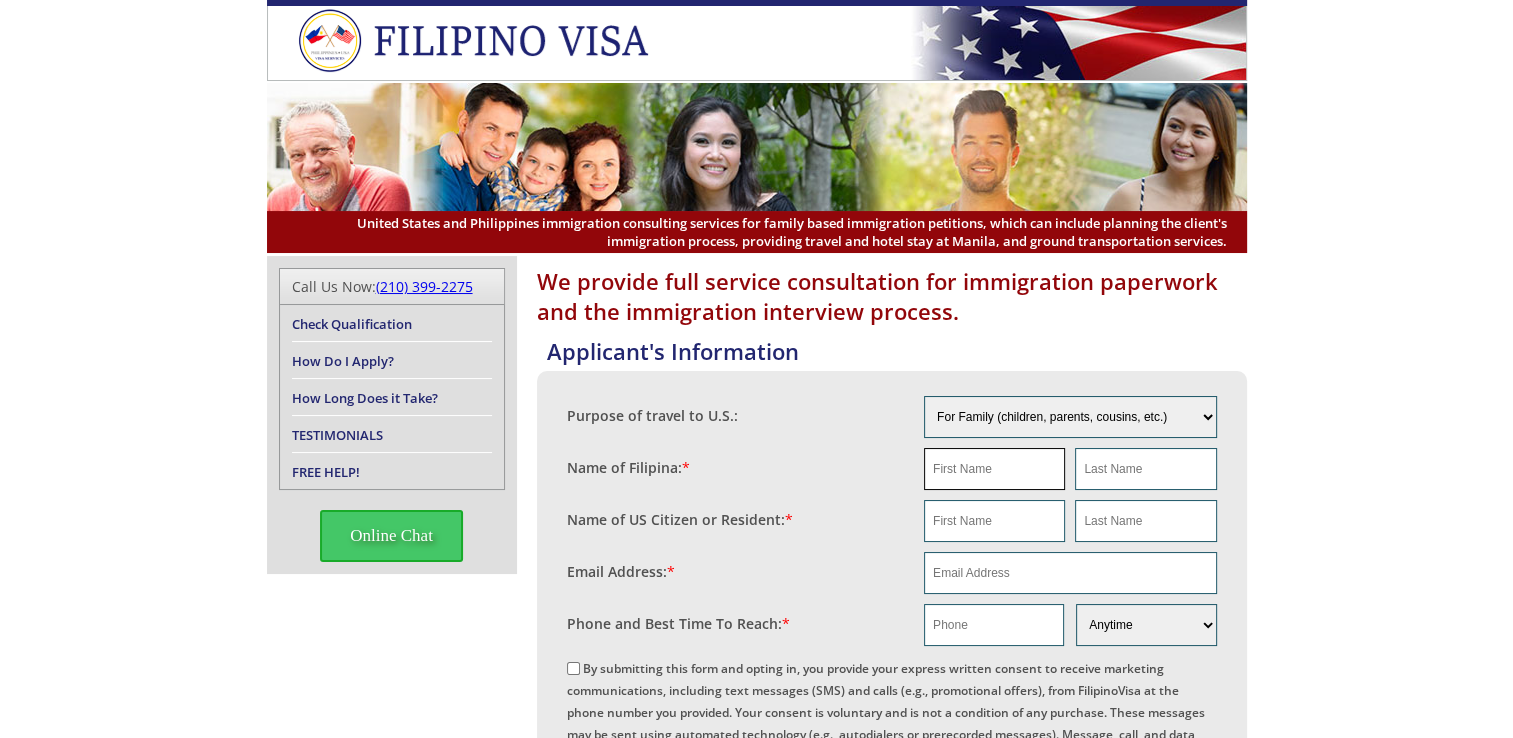 click at bounding box center (994, 469) 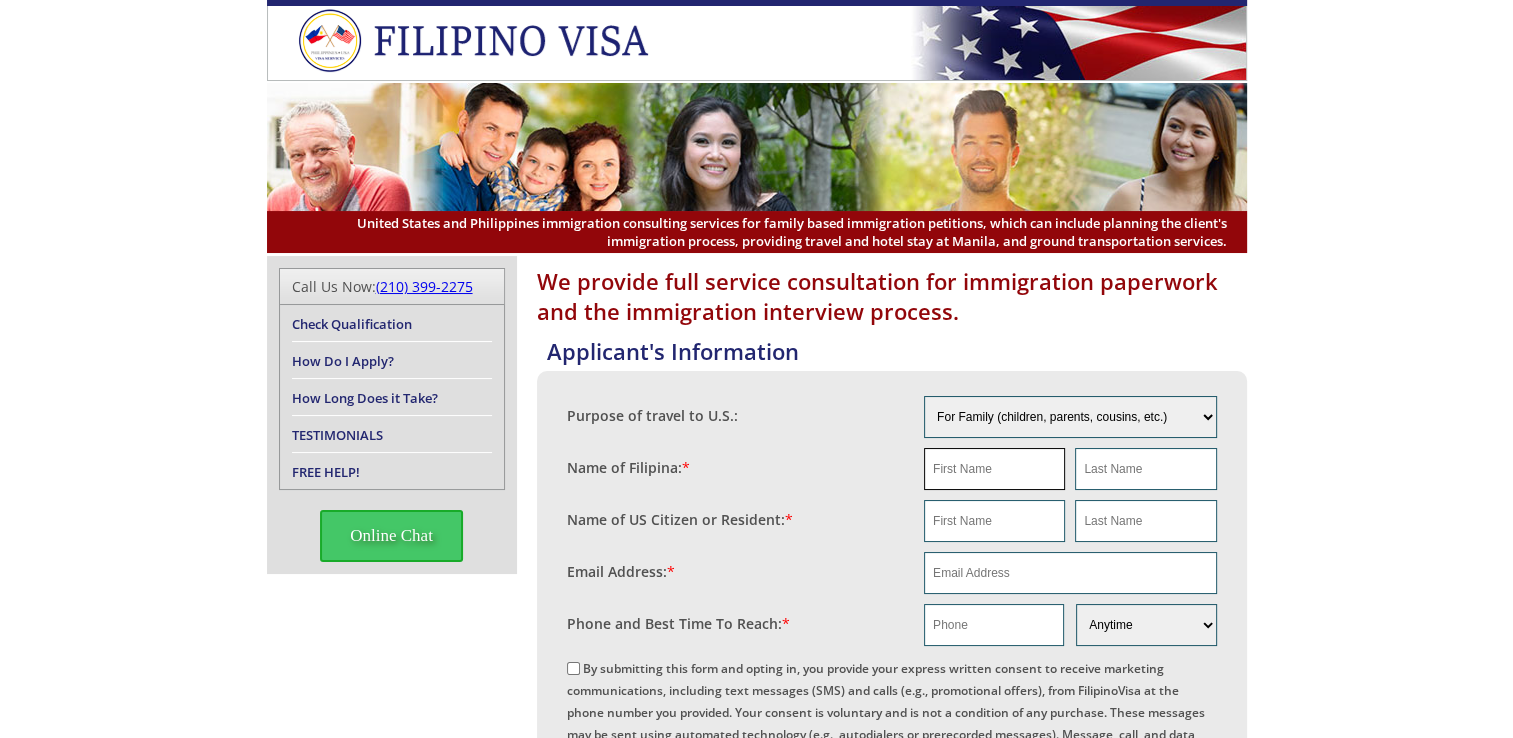 type on "Sahzane Sheena Rheige J." 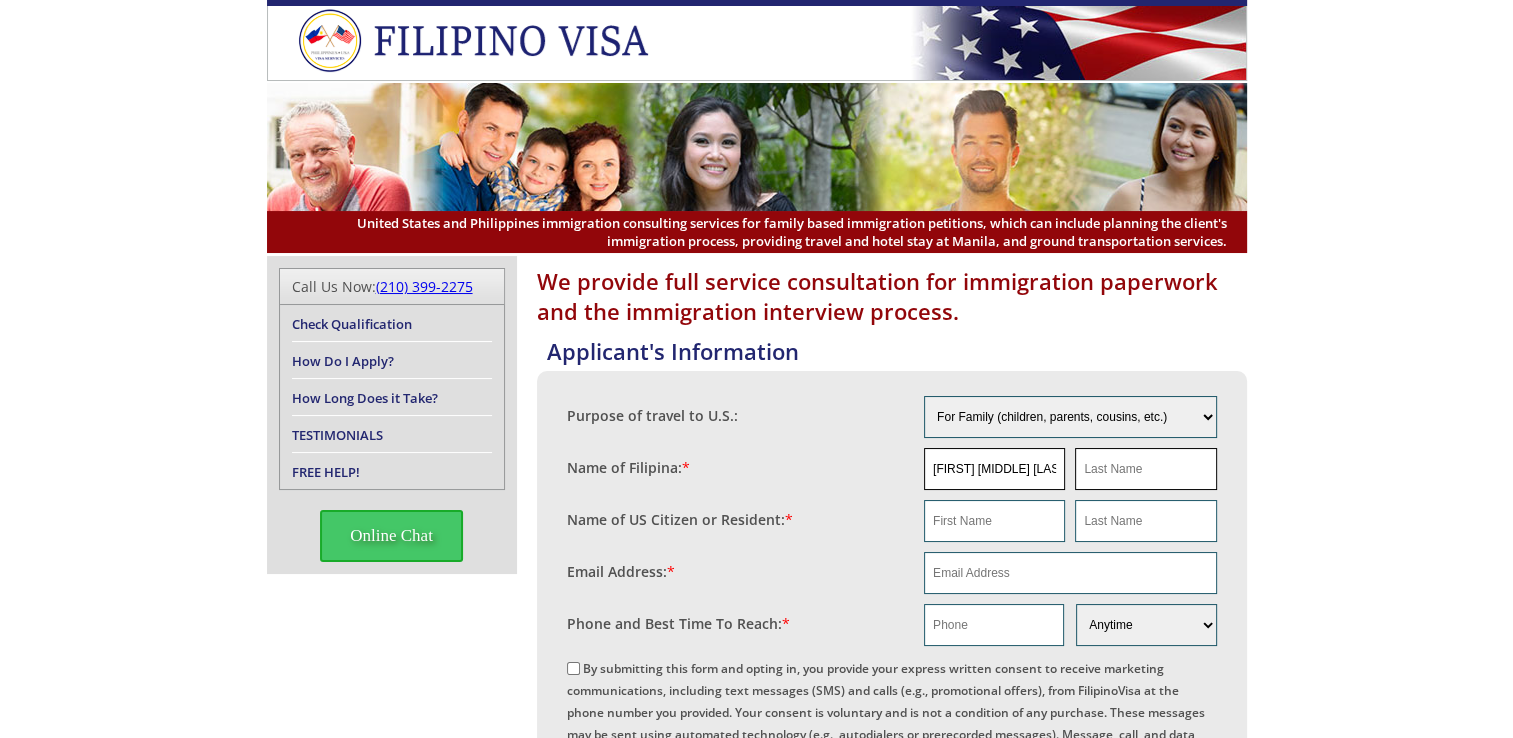 type on "Luci" 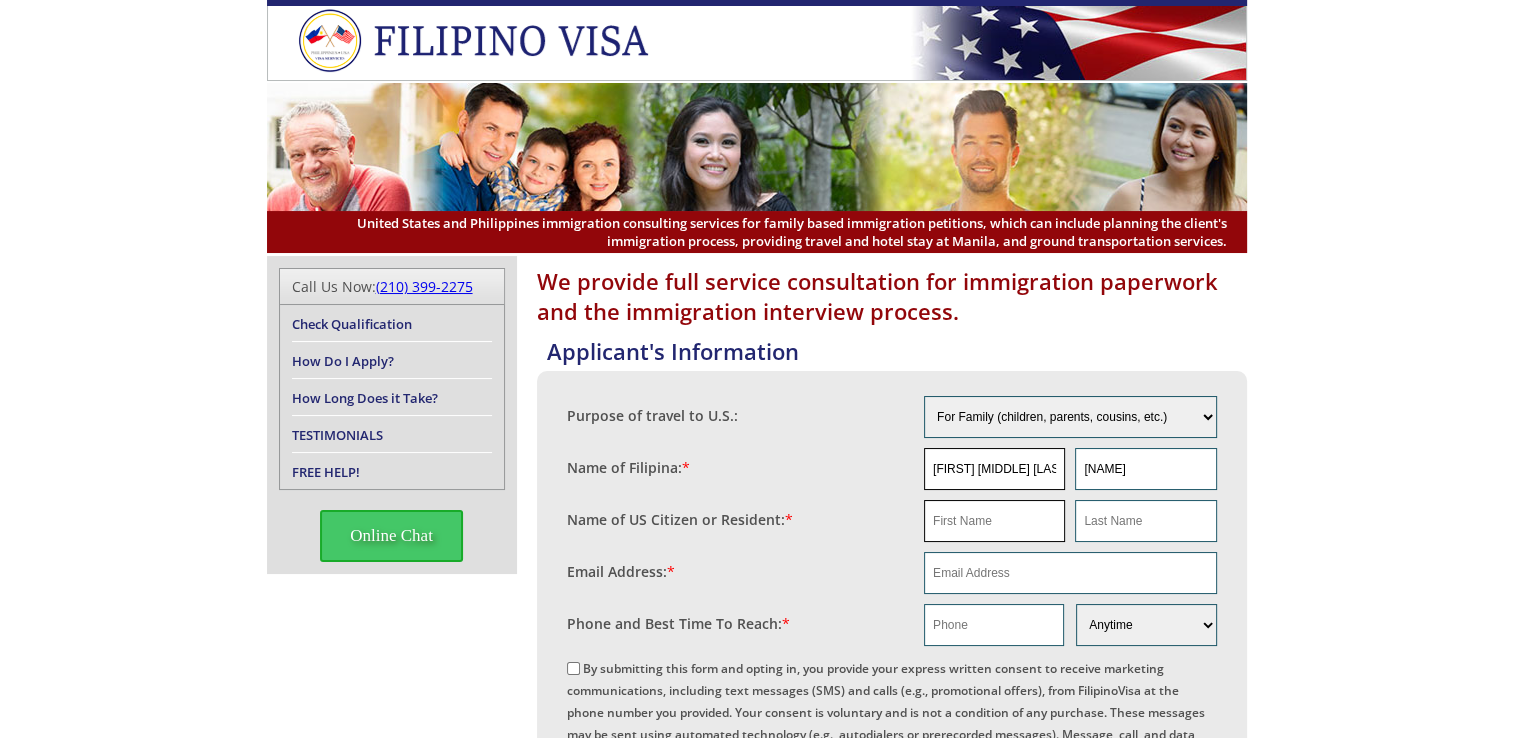 type on "Sahzane Sheena Rheige J." 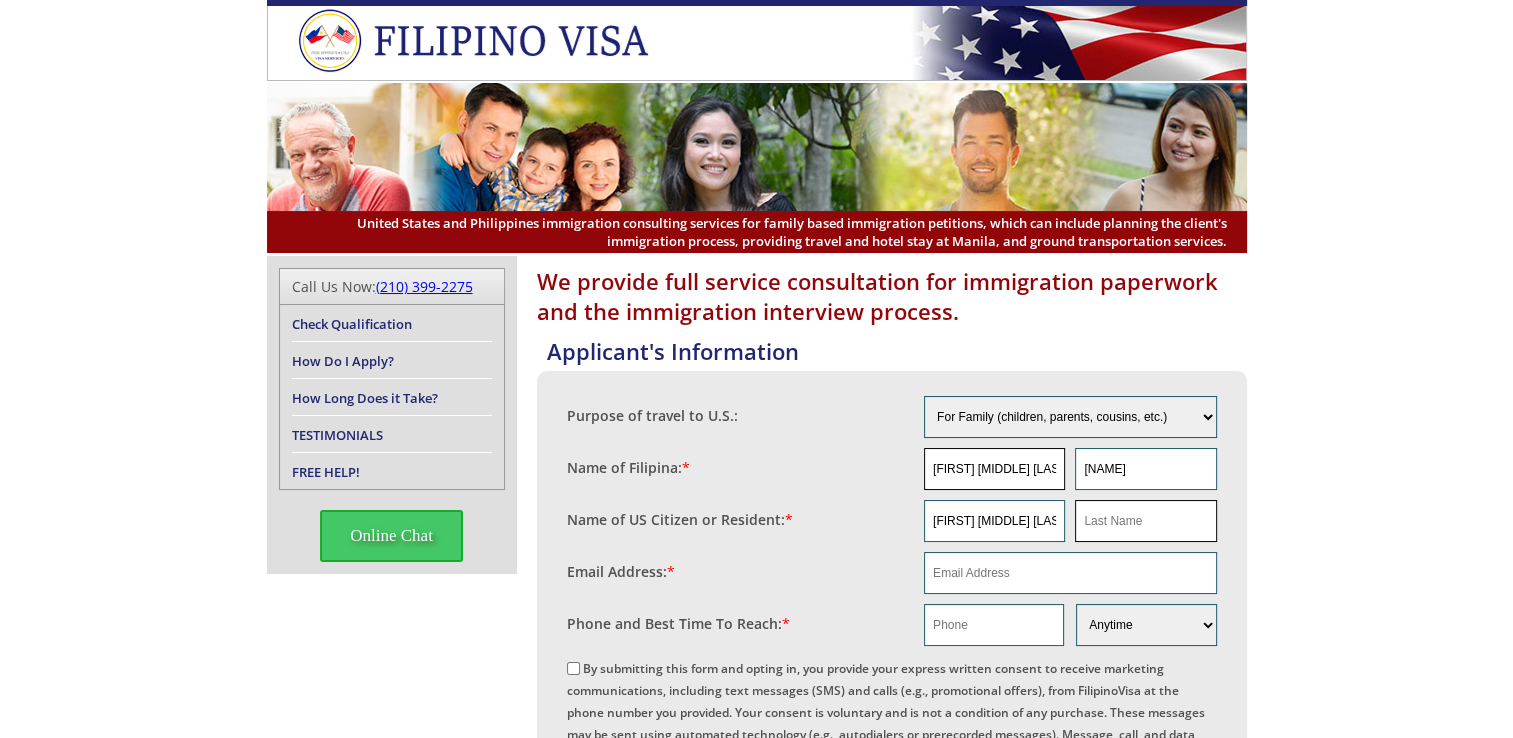 type on "Luci" 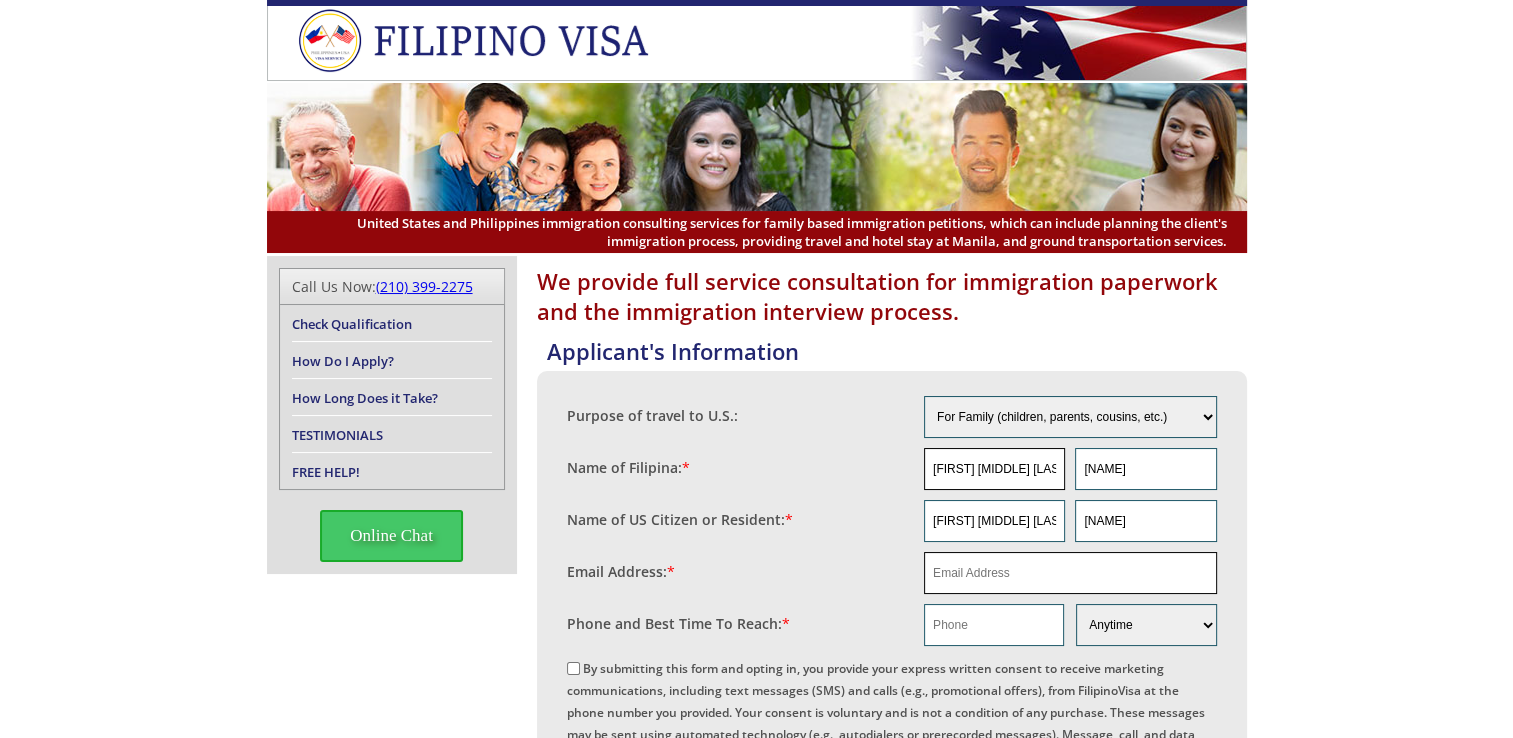 type on "sahzanejosue1@gmail.com" 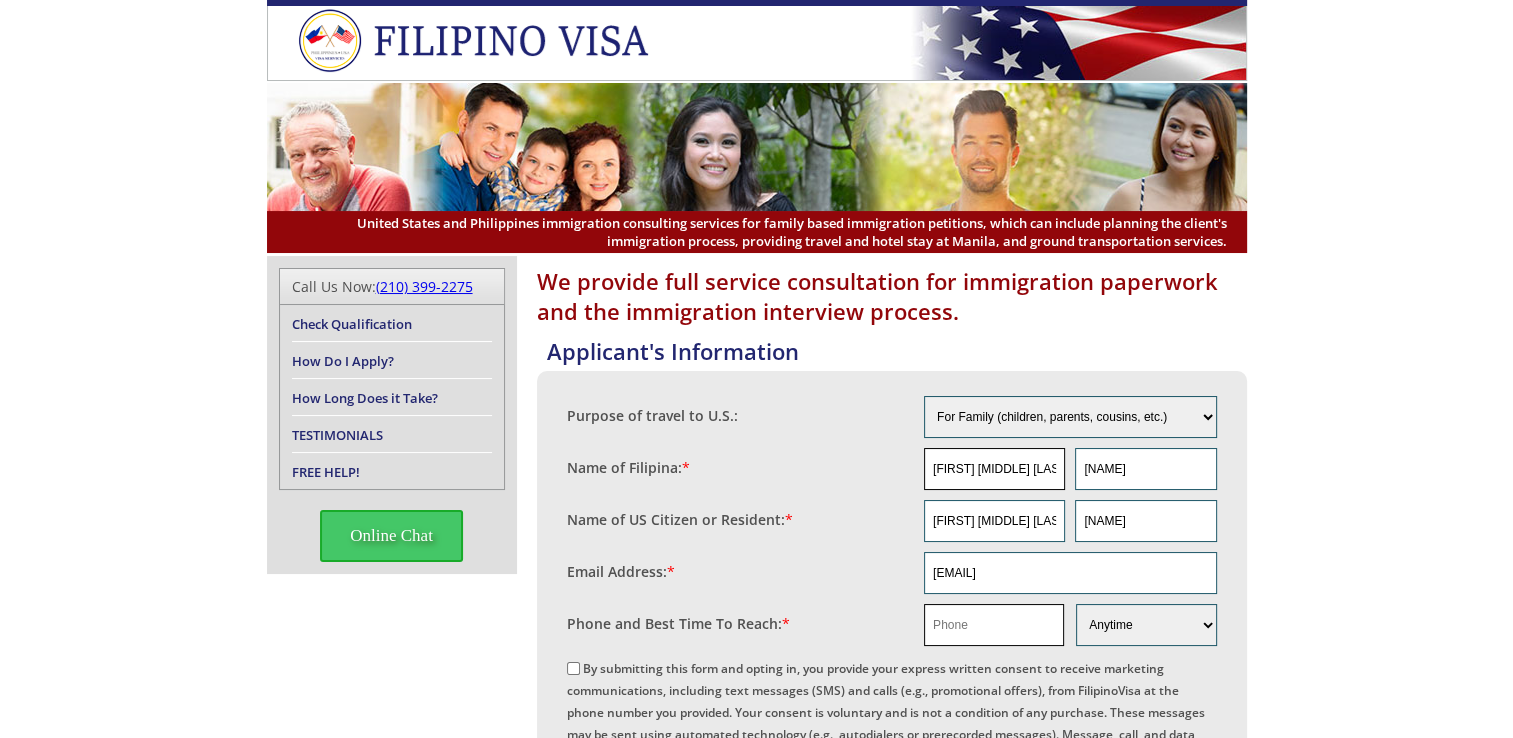 type on "09165684799" 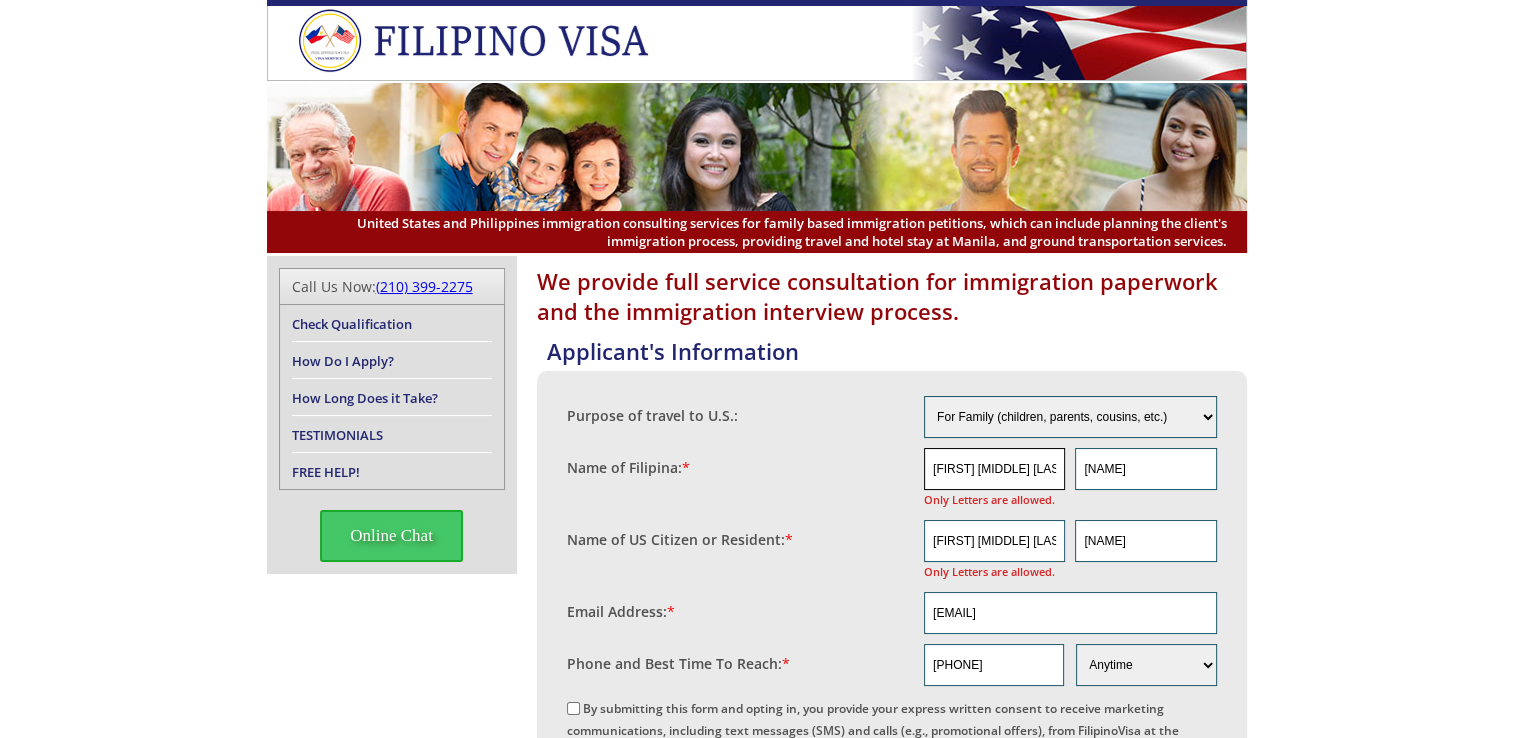 type on "Sahzane Sheena Rheige" 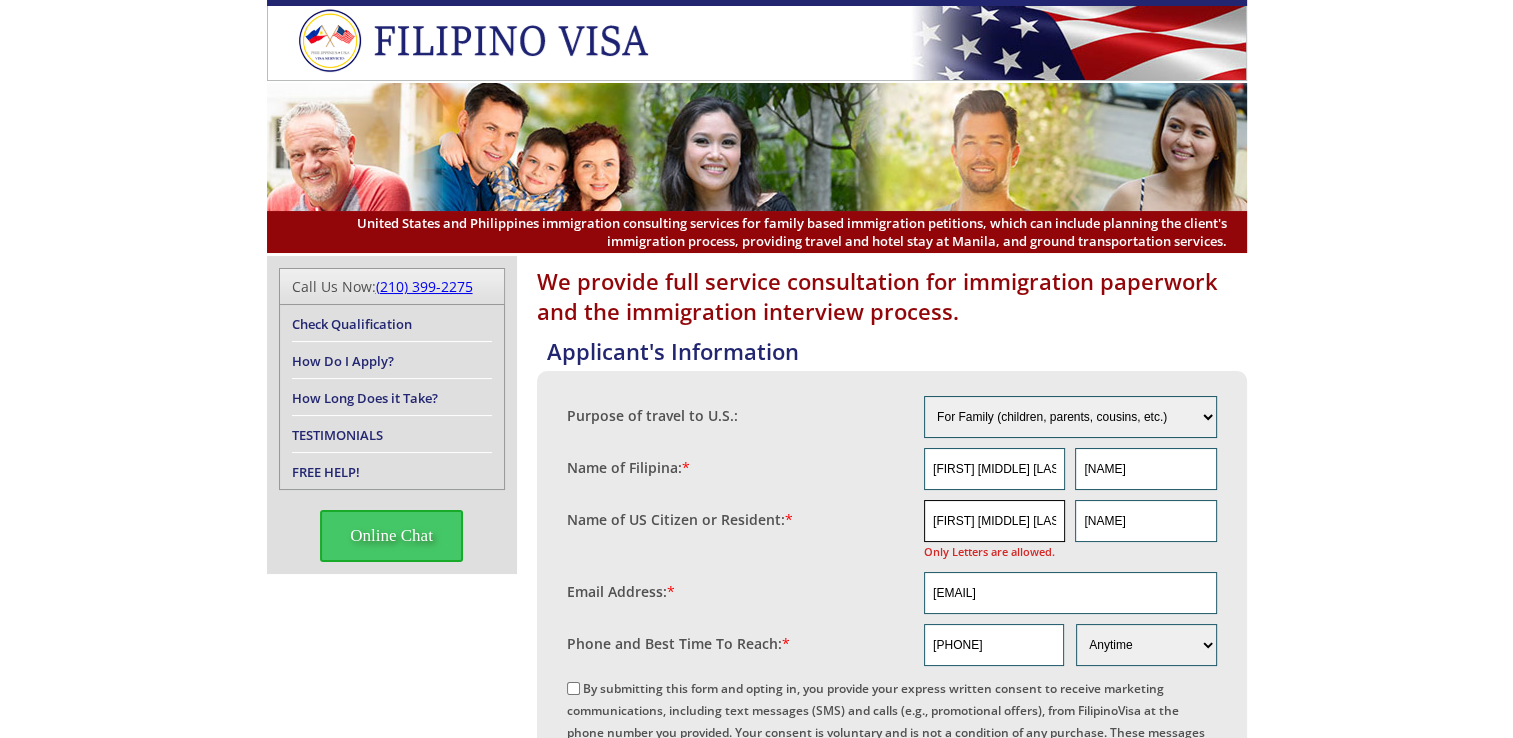 scroll, scrollTop: 0, scrollLeft: 22, axis: horizontal 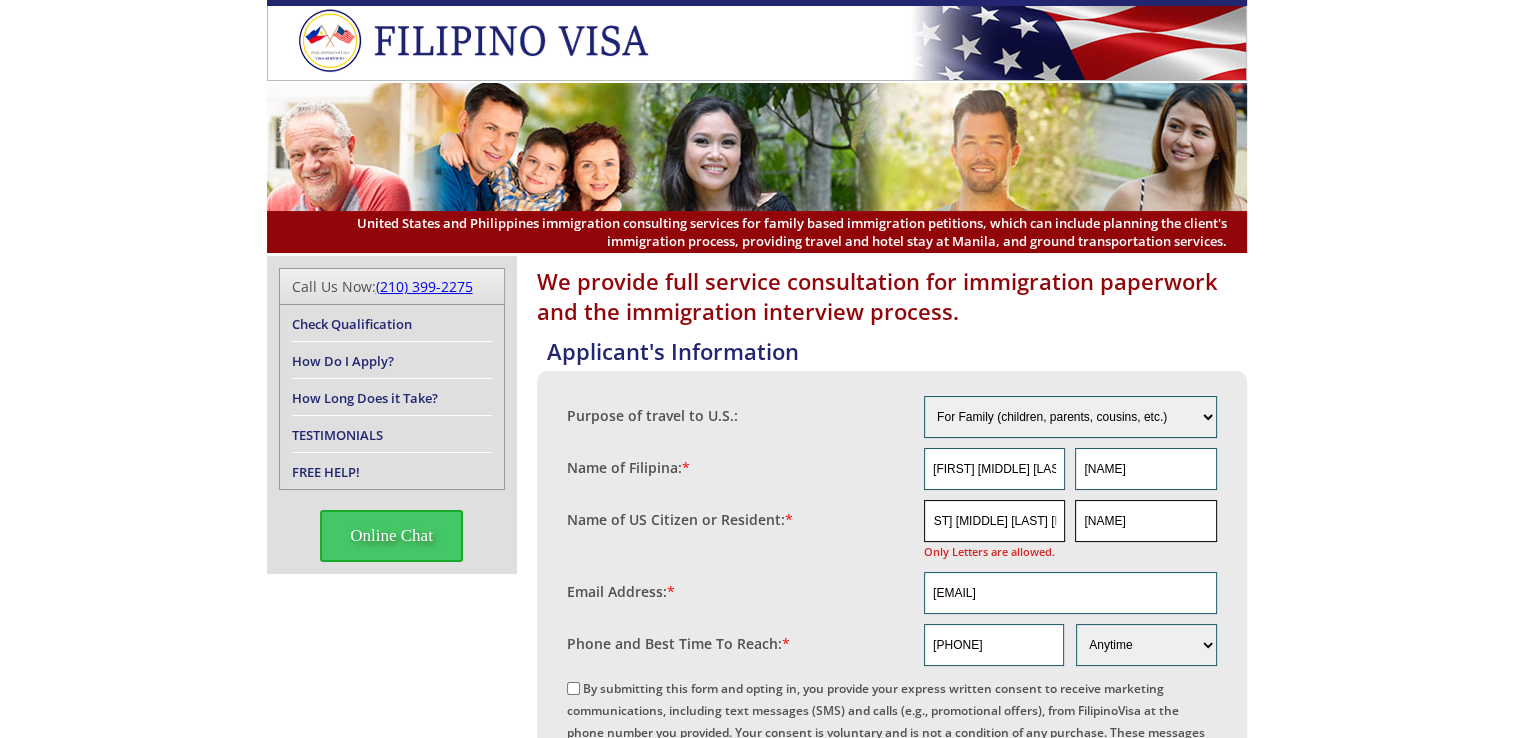 drag, startPoint x: 1016, startPoint y: 523, endPoint x: 1074, endPoint y: 522, distance: 58.00862 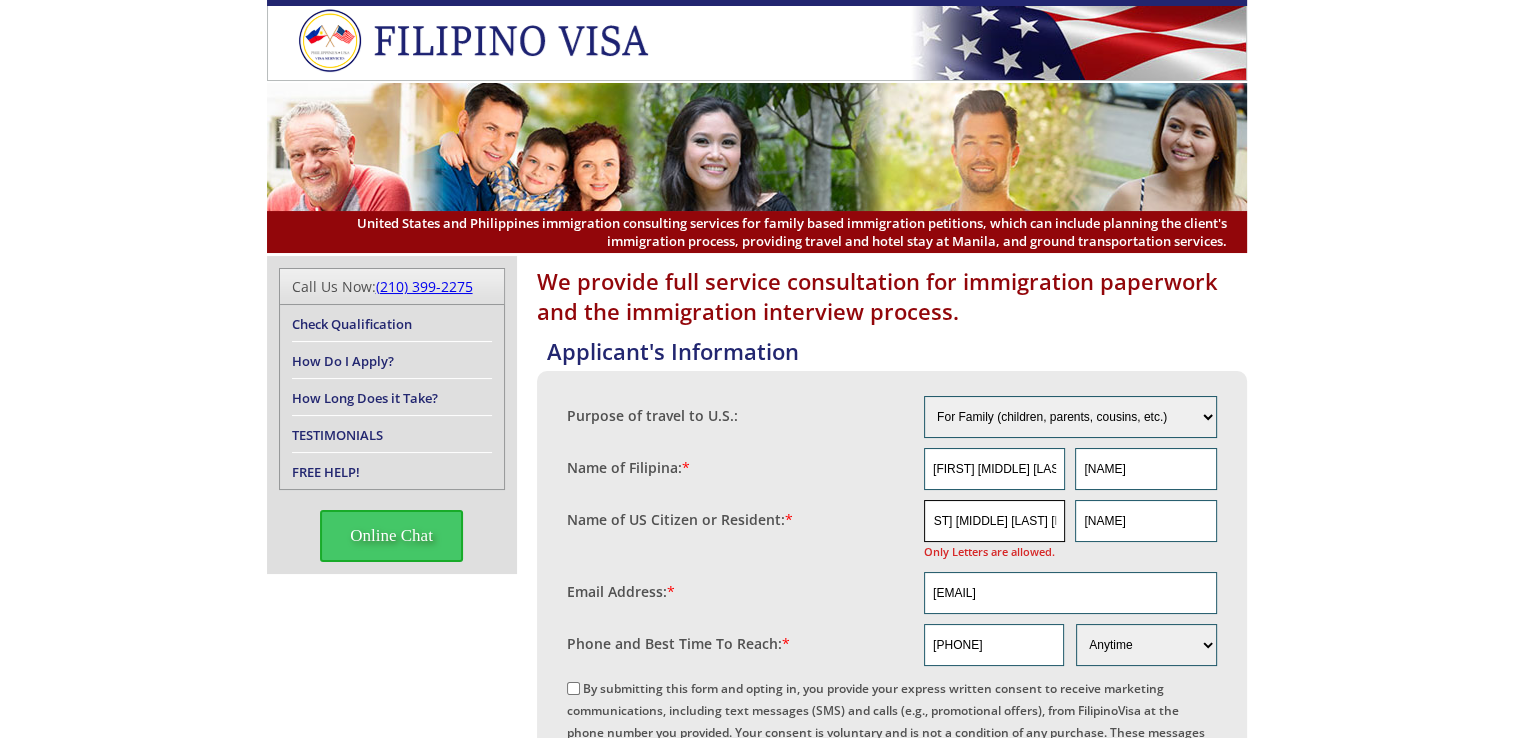 click on "Sahzane Sheena Rheige J." at bounding box center (994, 521) 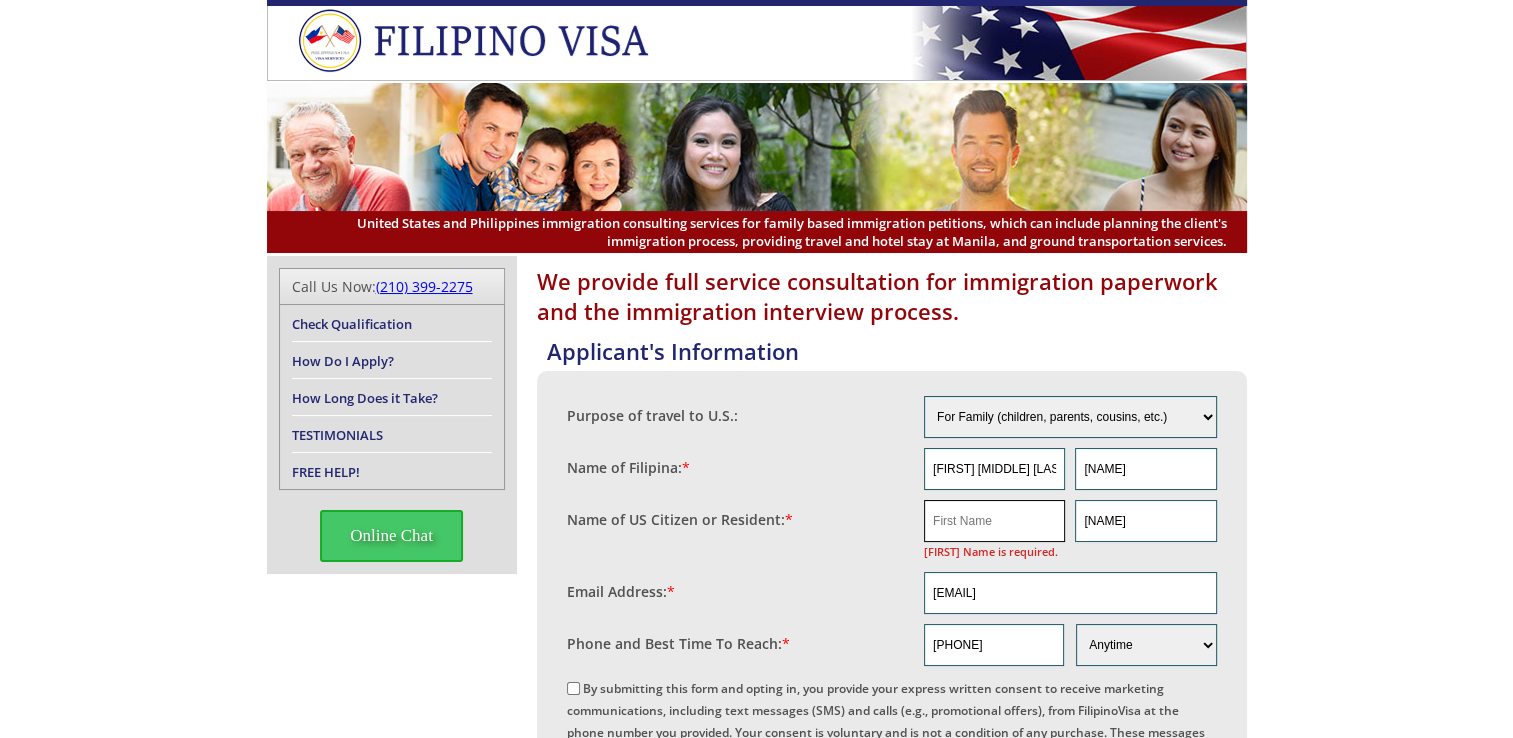 drag, startPoint x: 1056, startPoint y: 519, endPoint x: 928, endPoint y: 512, distance: 128.19127 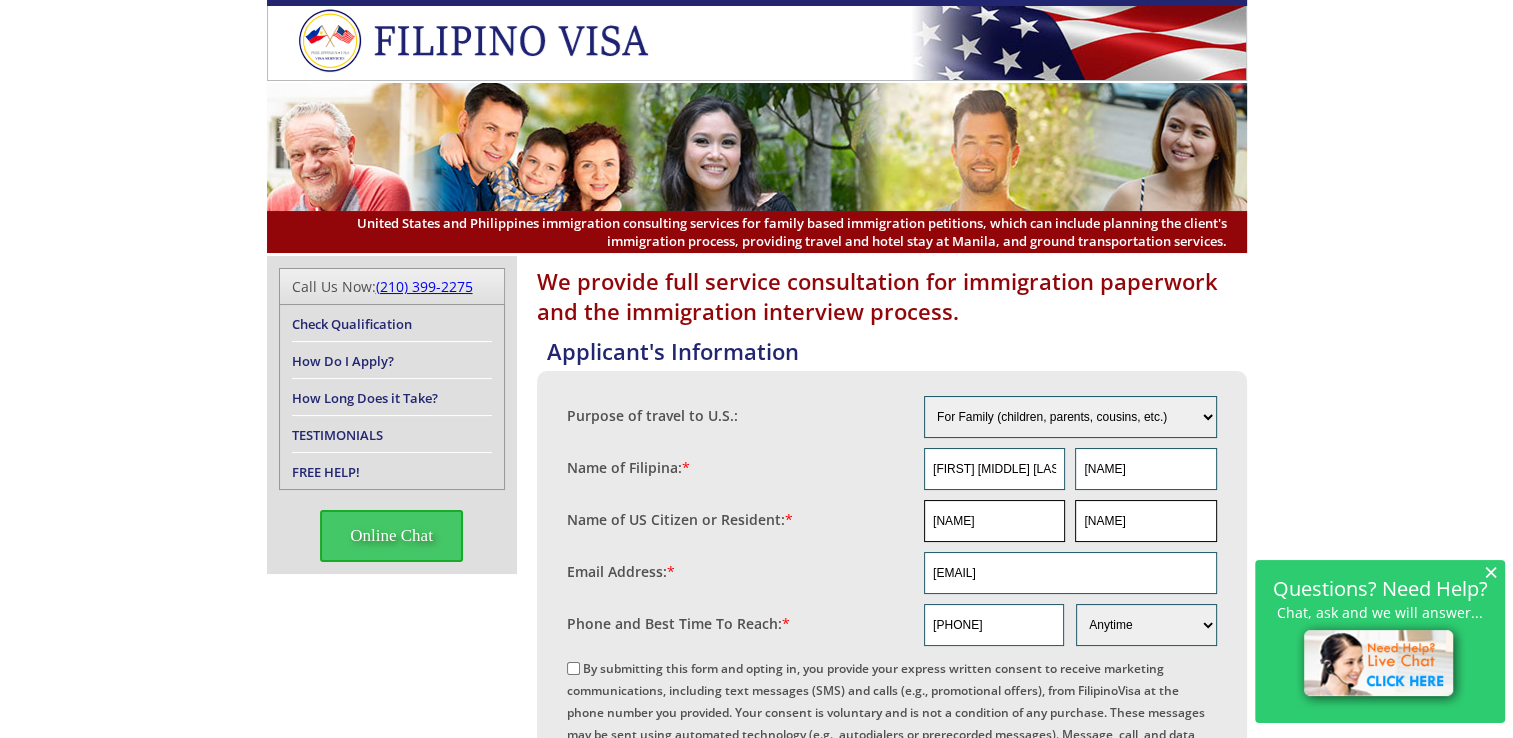 type on "emerita" 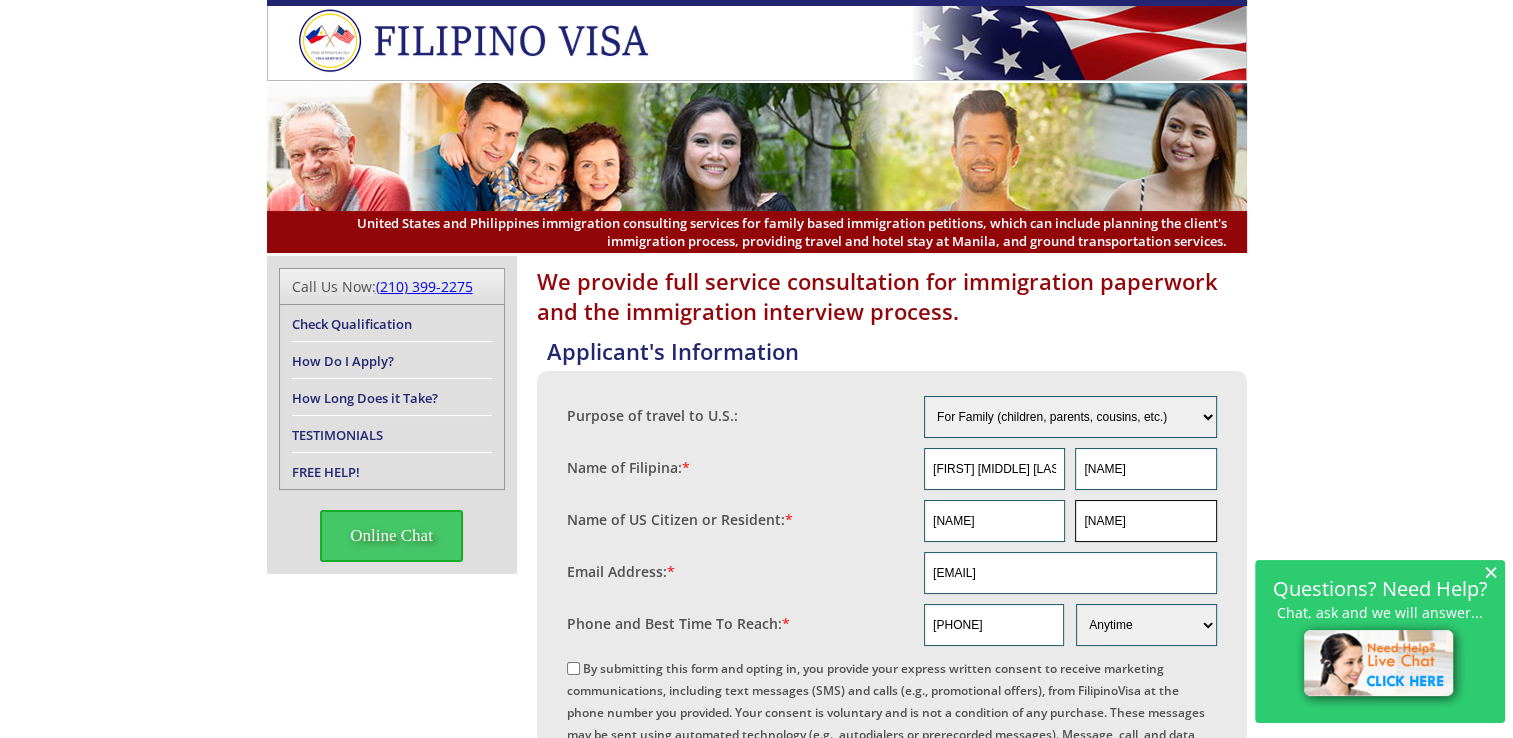 drag, startPoint x: 1145, startPoint y: 521, endPoint x: 1084, endPoint y: 522, distance: 61.008198 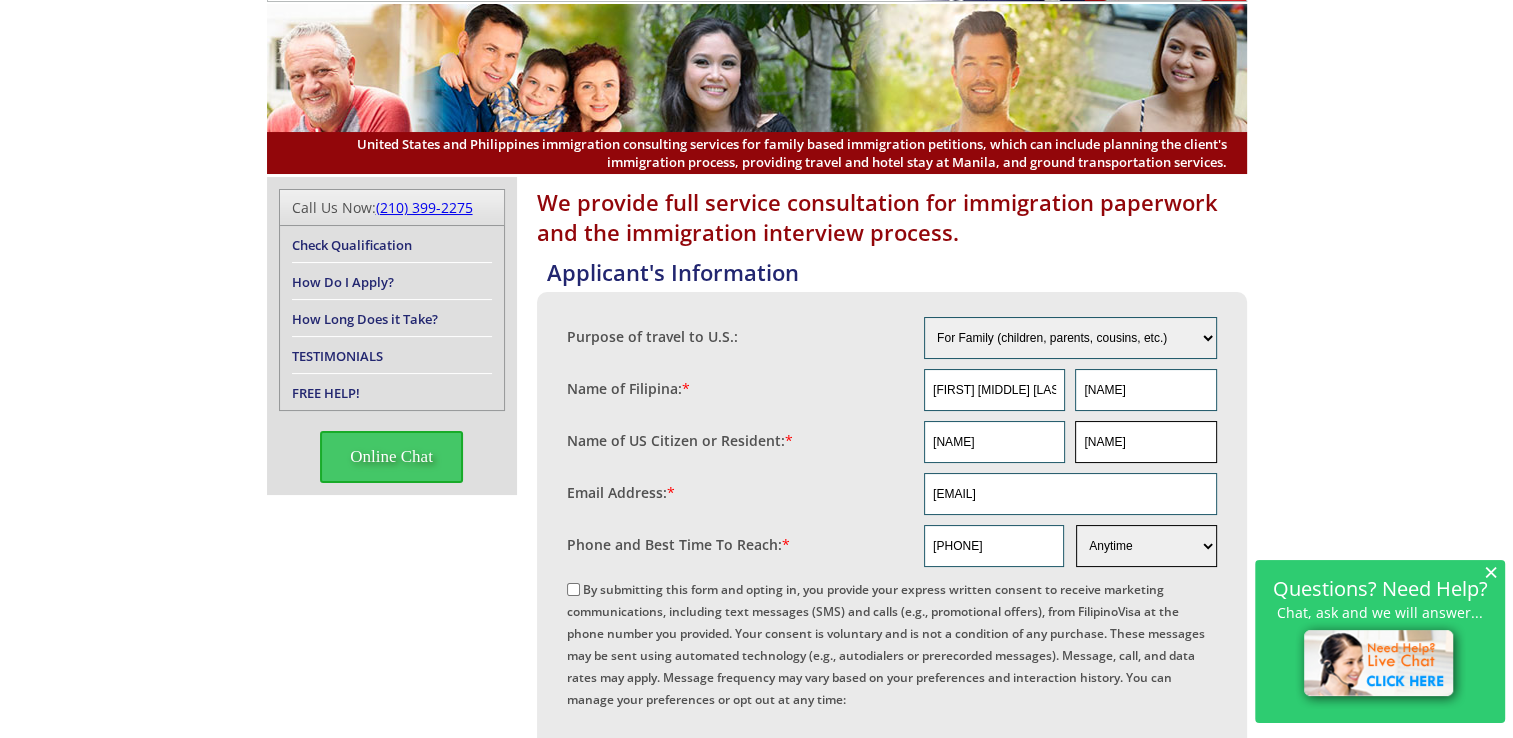 scroll, scrollTop: 200, scrollLeft: 0, axis: vertical 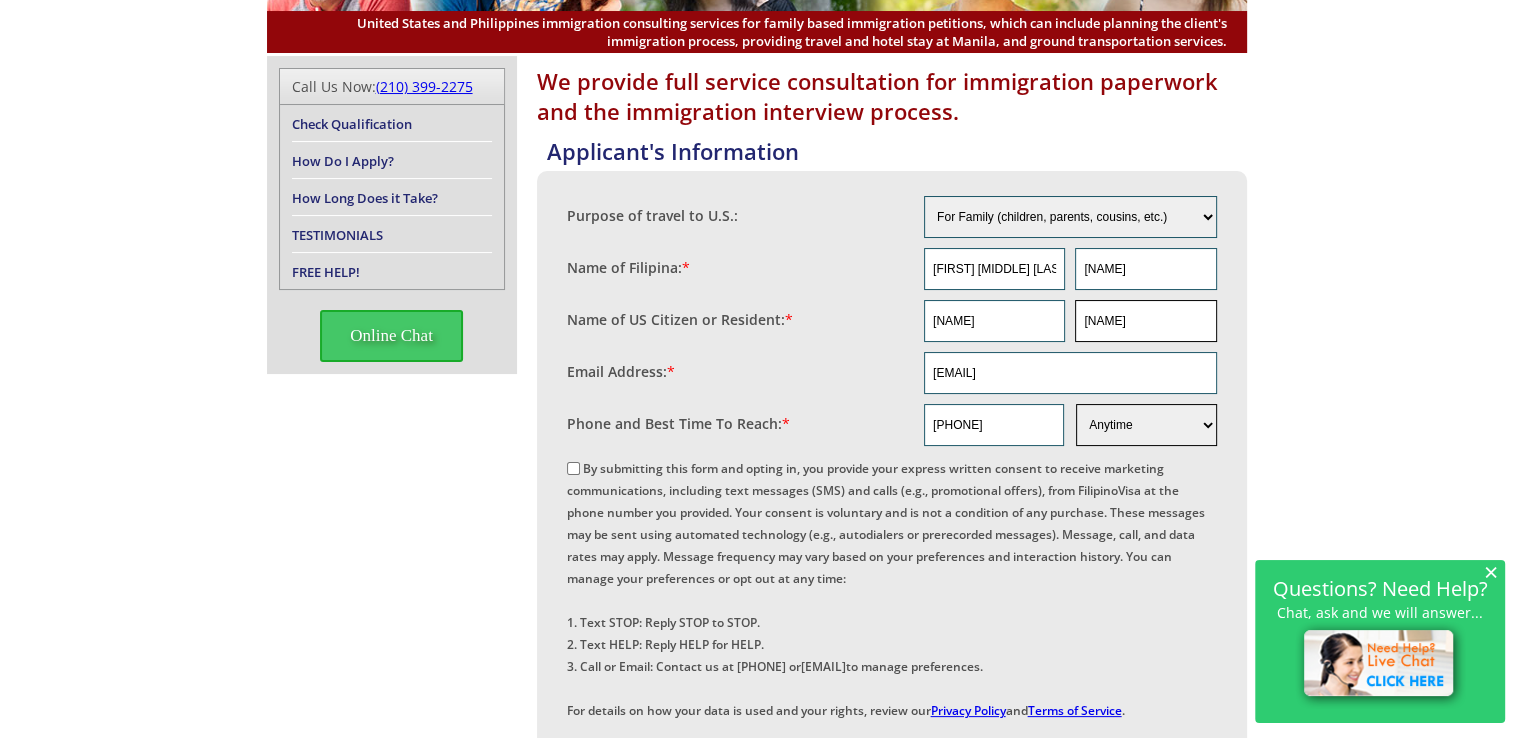 type on "sena" 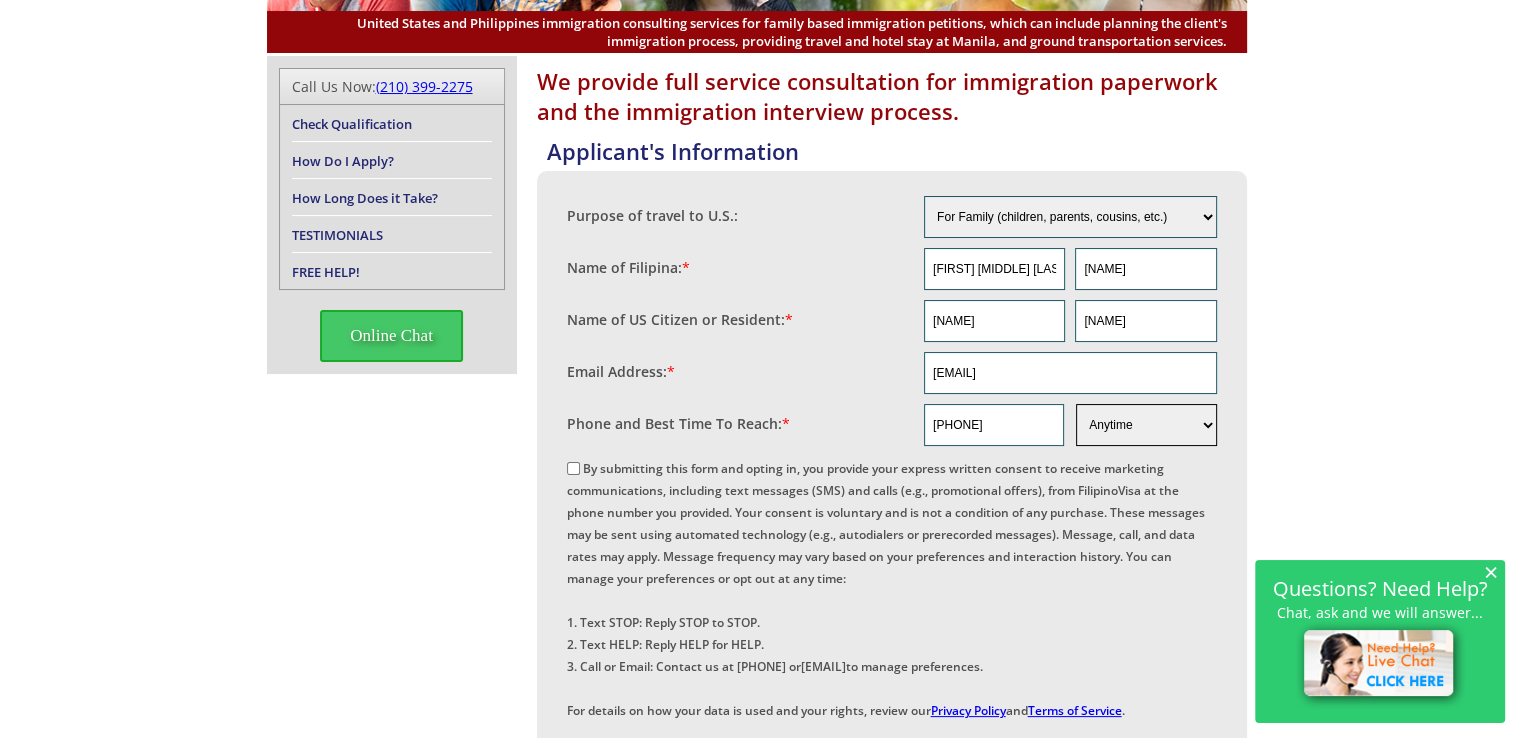 click on "Morning
Afternoon
Evening
Weekend
Anytime" at bounding box center [1146, 425] 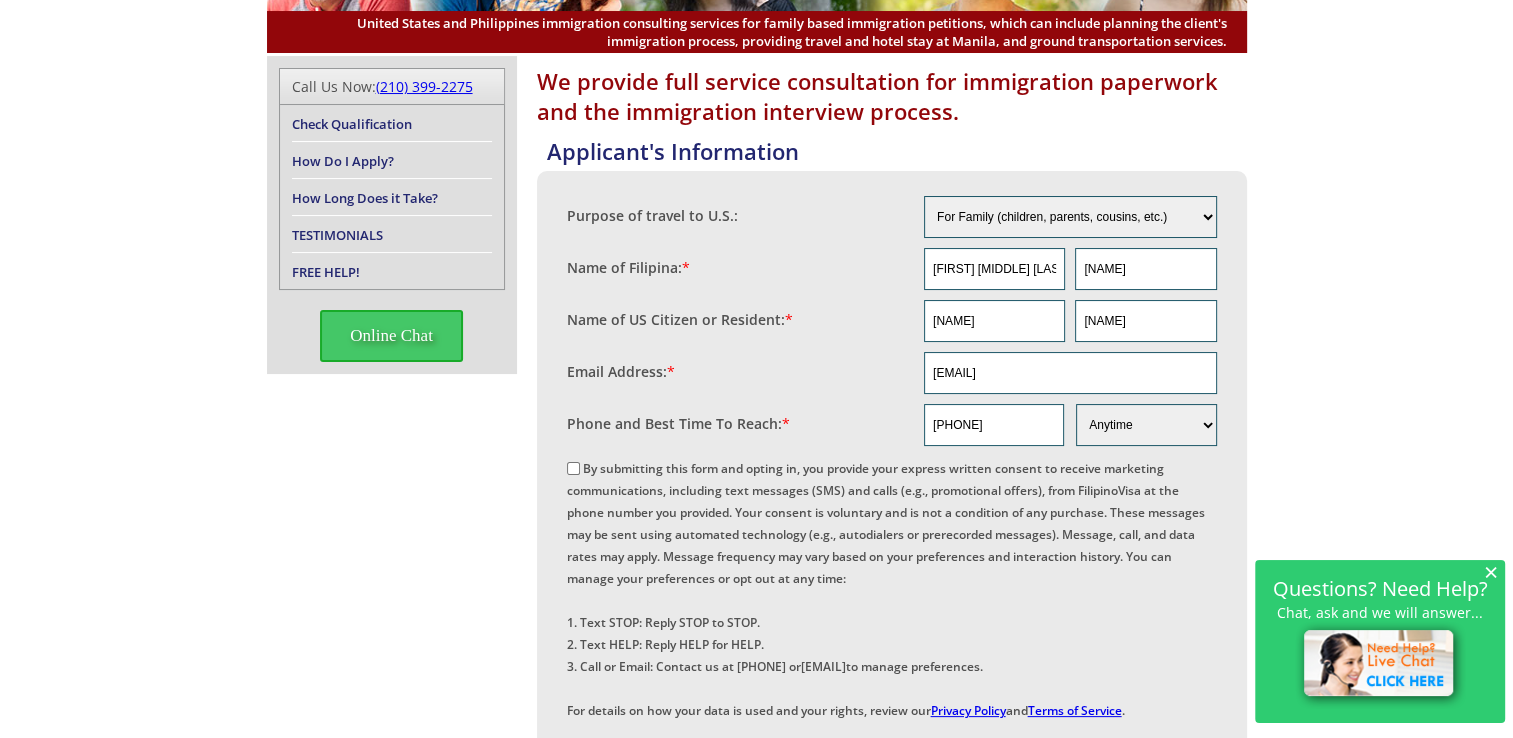 click on "By submitting this form and opting in, you provide your express written consent to receive marketing communications, including text messages (SMS) and calls (e.g., promotional offers), from FilipinoVisa at the phone number you provided. Your consent is voluntary and is not a condition of any purchase. These messages may be sent using automated technology (e.g., autodialers or prerecorded messages). Message, call, and data rates may apply. Message frequency may vary based on your preferences and interaction history. You can manage your preferences or opt out at any time:
1. Text STOP: Reply STOP to STOP.
2. Text HELP: Reply HELP for HELP.
3. Call or Email: Contact us at +1 (210) 399-2275 or  info@filipinovisa.com  to manage preferences.
For details on how your data is used and your rights, review our  Privacy Policy  and  Terms of Service ." at bounding box center [573, 468] 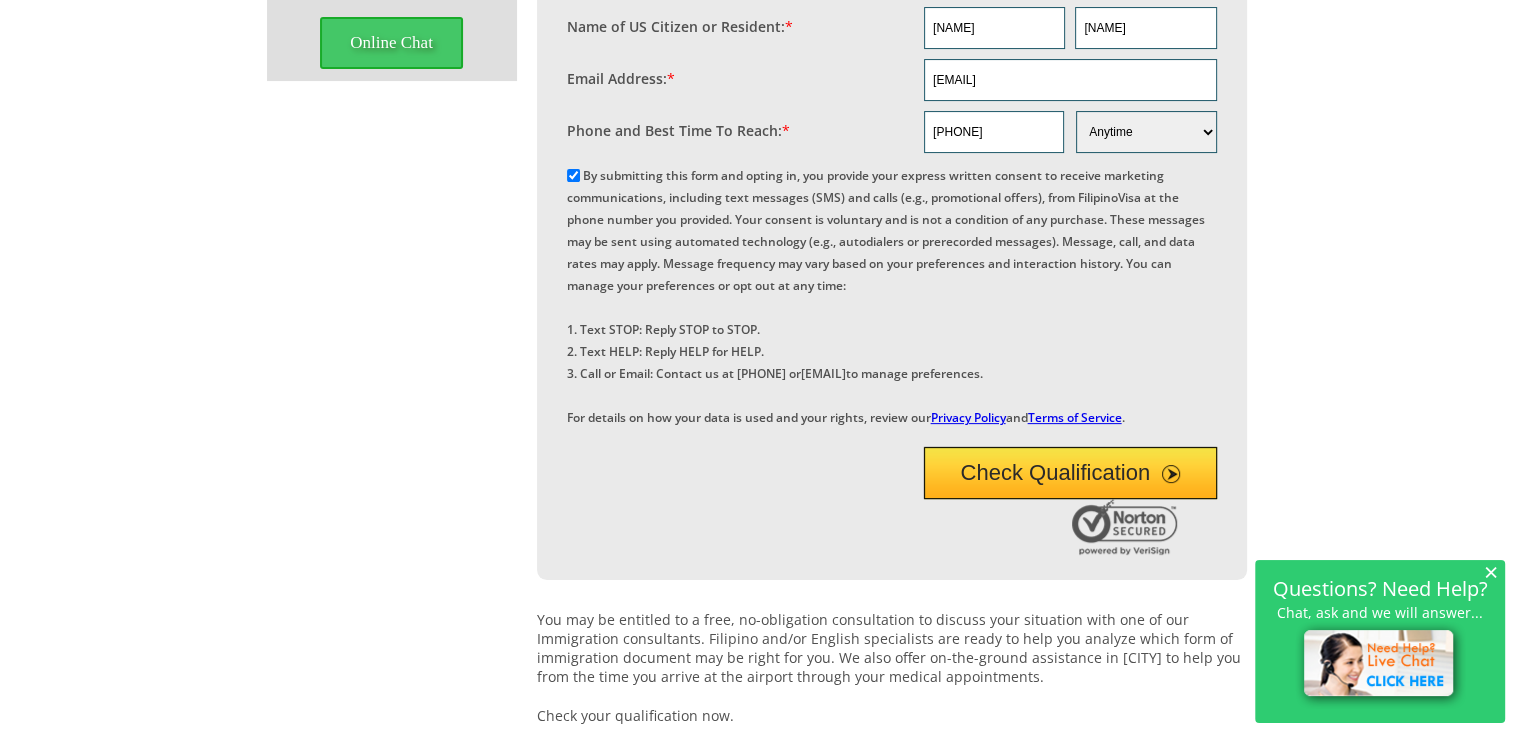 scroll, scrollTop: 500, scrollLeft: 0, axis: vertical 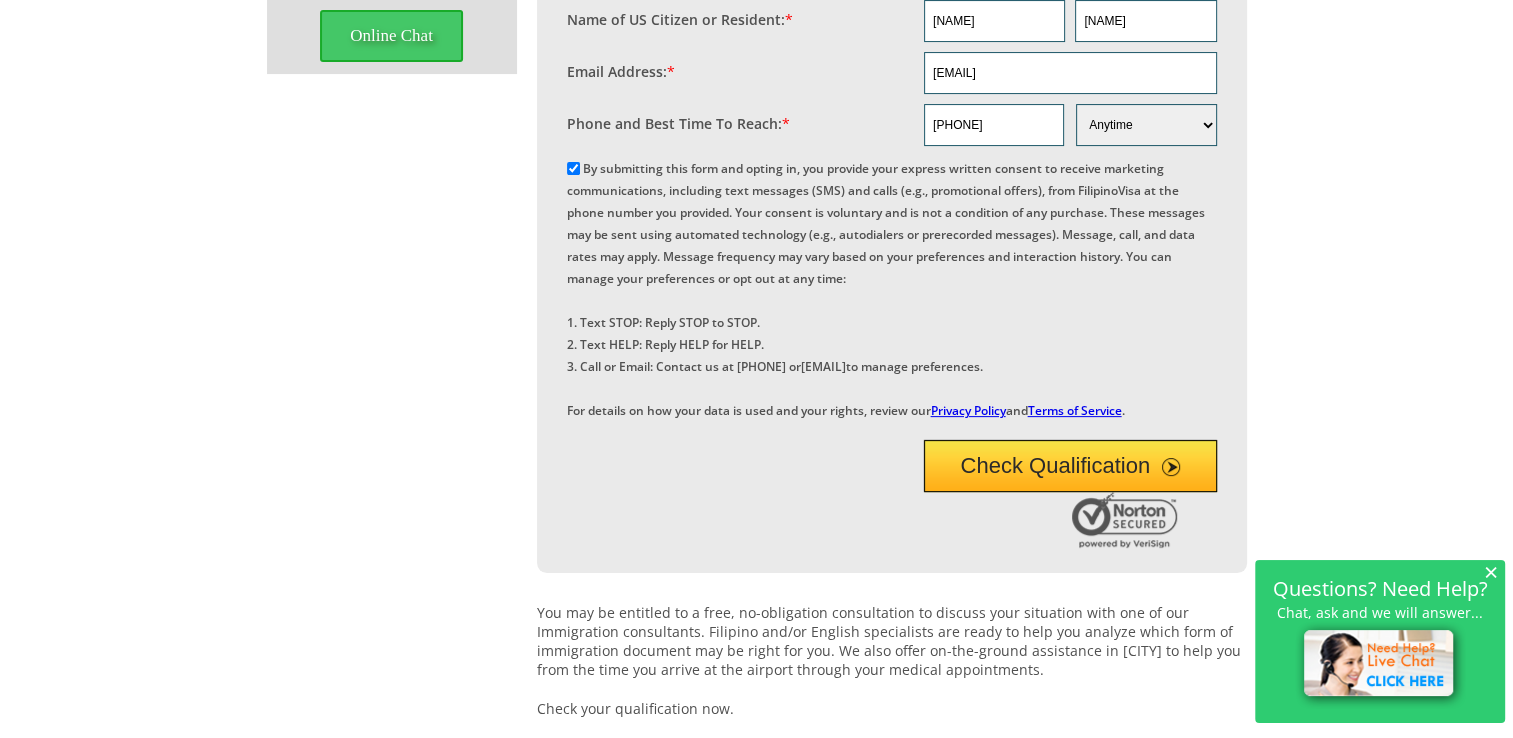 click on "Check Qualification" at bounding box center (1070, 466) 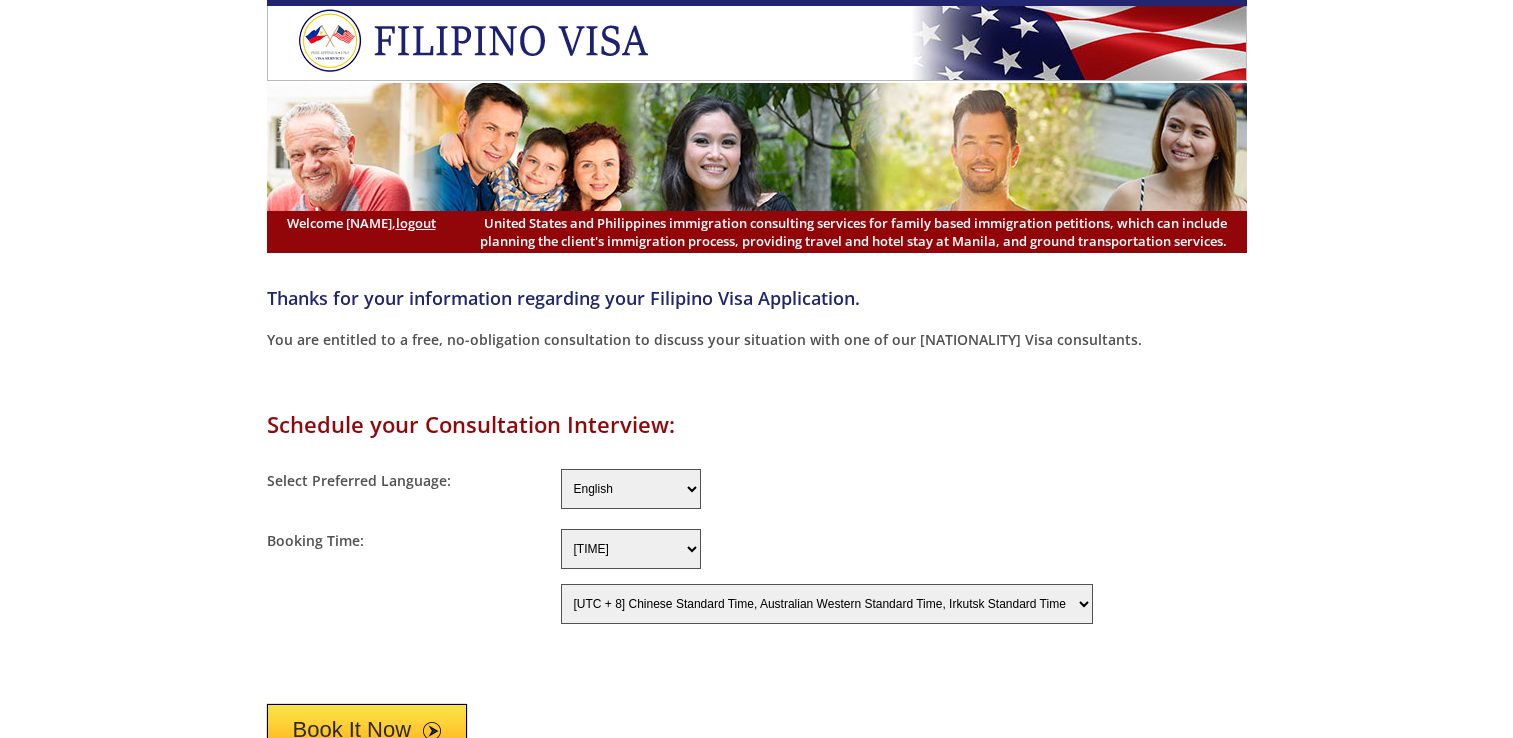 select on "-480" 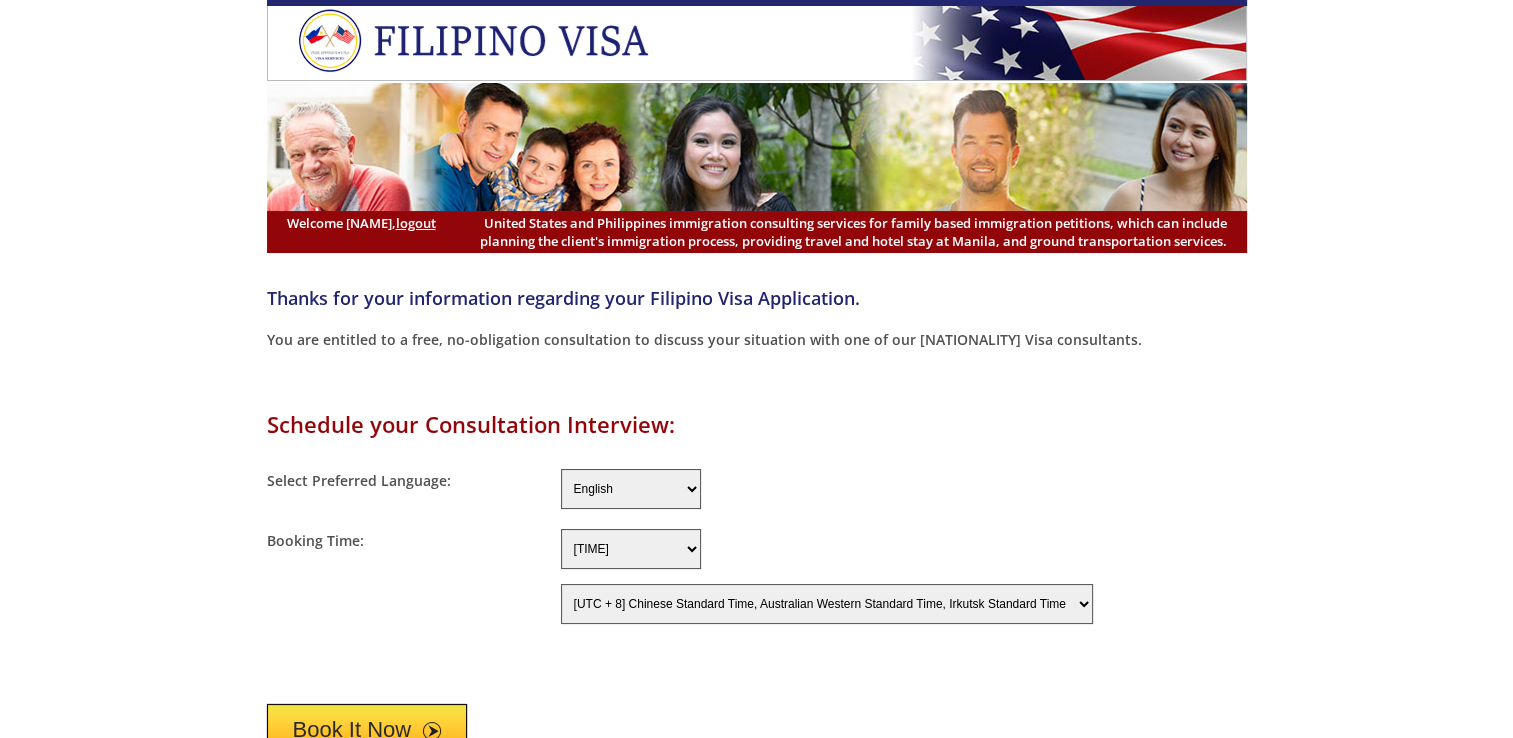 scroll, scrollTop: 0, scrollLeft: 0, axis: both 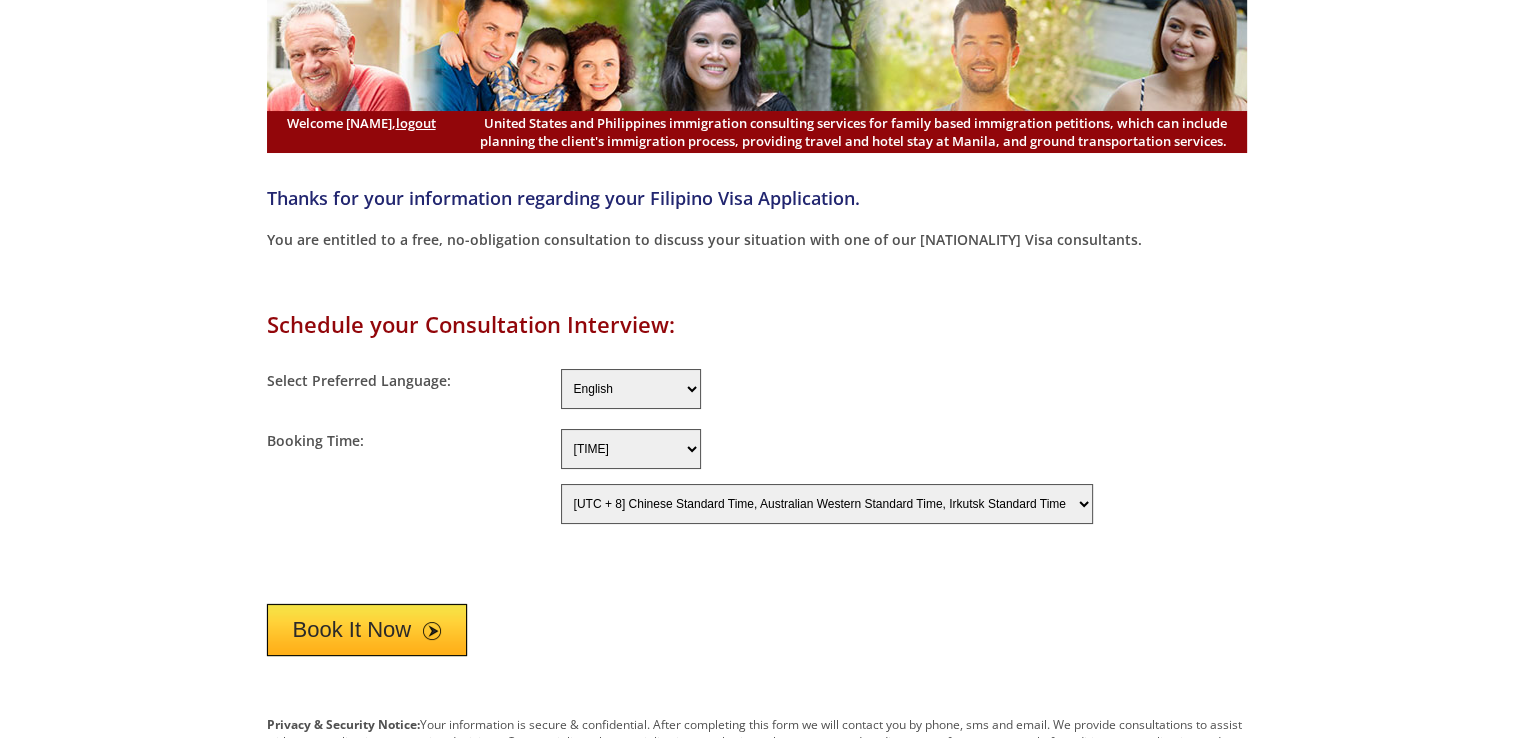 click on "[UTC - 12] Baker Island Time
[UTC - 11] Niue Time, Samoa Standard Time
[UTC - 10] Hawaii-Aleutian Standard Time, Cook Island Time
[UTC - 9:30] Marquesas Islands Time
[UTC - 9] Alaska Standard Time, Gambier Island Time
[UTC - 8] Pacific Standard Time
[UTC - 7] Mountain Standard Time
[UTC - 6] Central Standard Time
[UTC - 5] Eastern Standard Time
[UTC - 4:30] Venezuelan Standard Time
[UTC - 4] Atlantic Standard Time
[UTC - 3:30] Newfoundland Standard Time
[UTC - 3] Amazon Standard Time, Central Greenland Time
[UTC - 2] Fernando de Noronha Time, South Georgia & the South Sandwich Islands Time
[UTC - 1] Azores Standard Time, Cape Verde Time, Eastern Greenland Time
[UTC] Western European Time, Greenwich Mean Time" at bounding box center [827, 504] 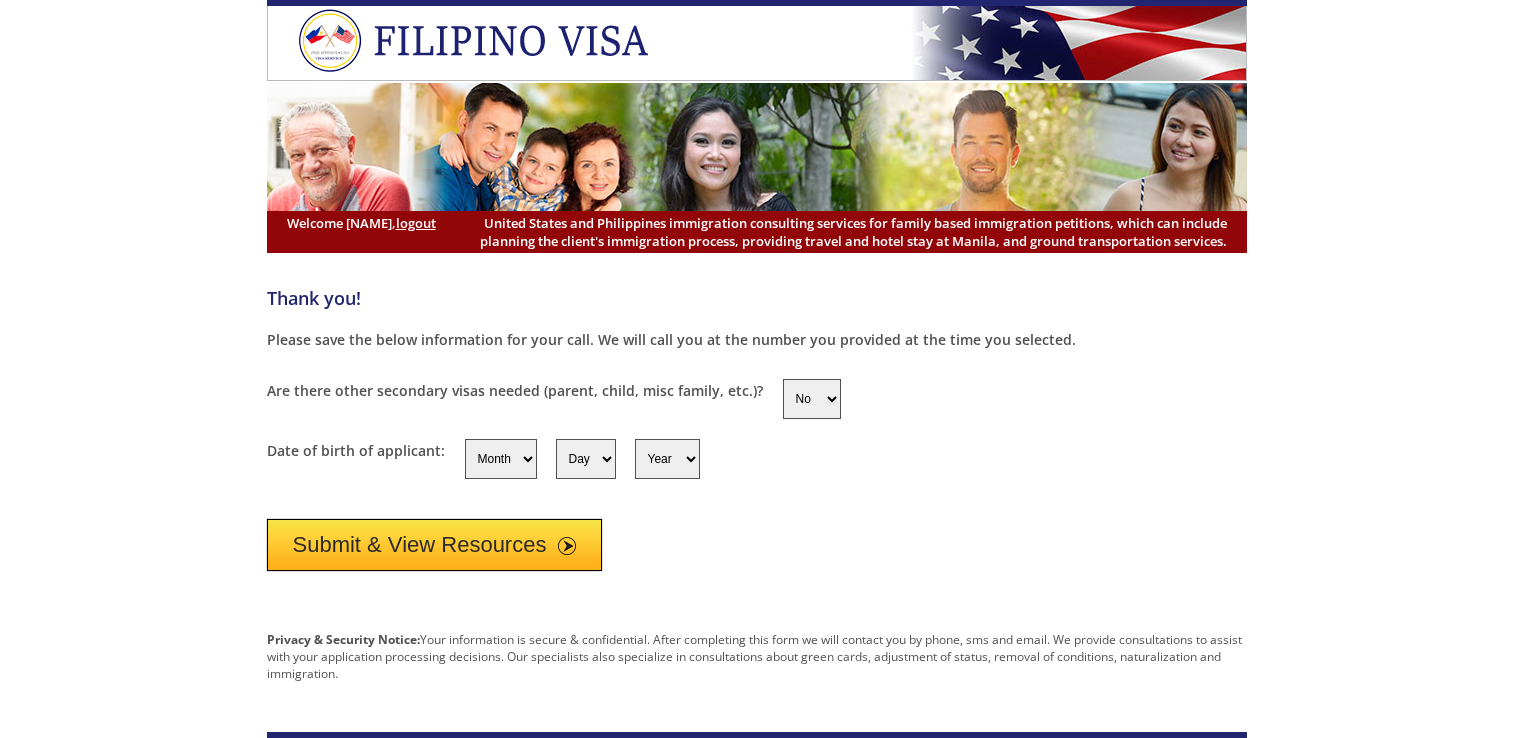 scroll, scrollTop: 0, scrollLeft: 0, axis: both 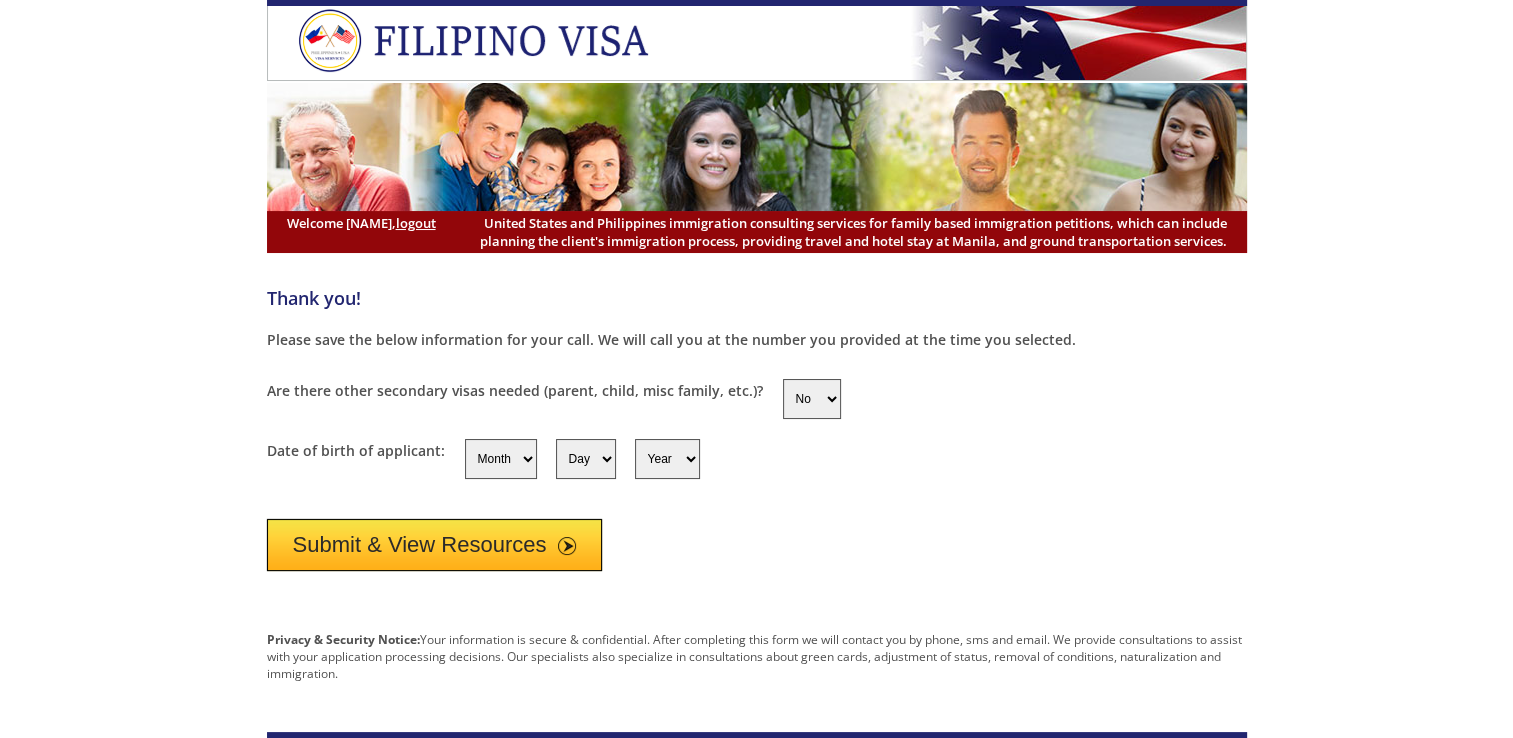 click on "Yes
No" at bounding box center (812, 399) 